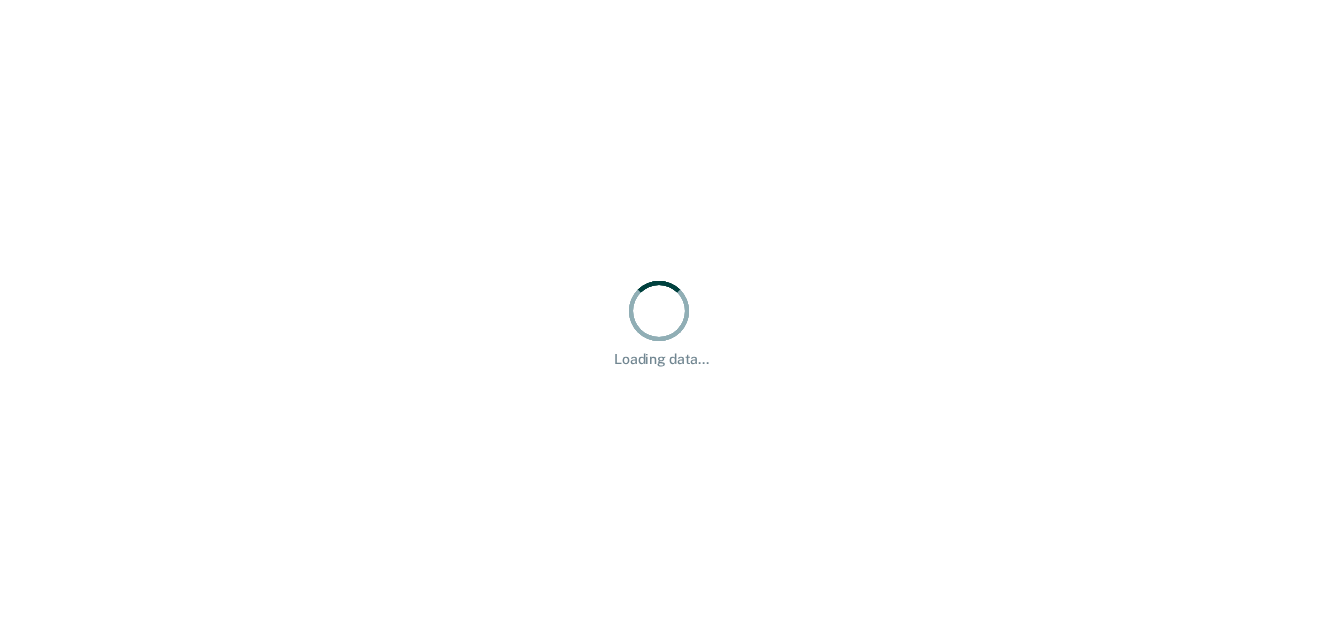 scroll, scrollTop: 0, scrollLeft: 0, axis: both 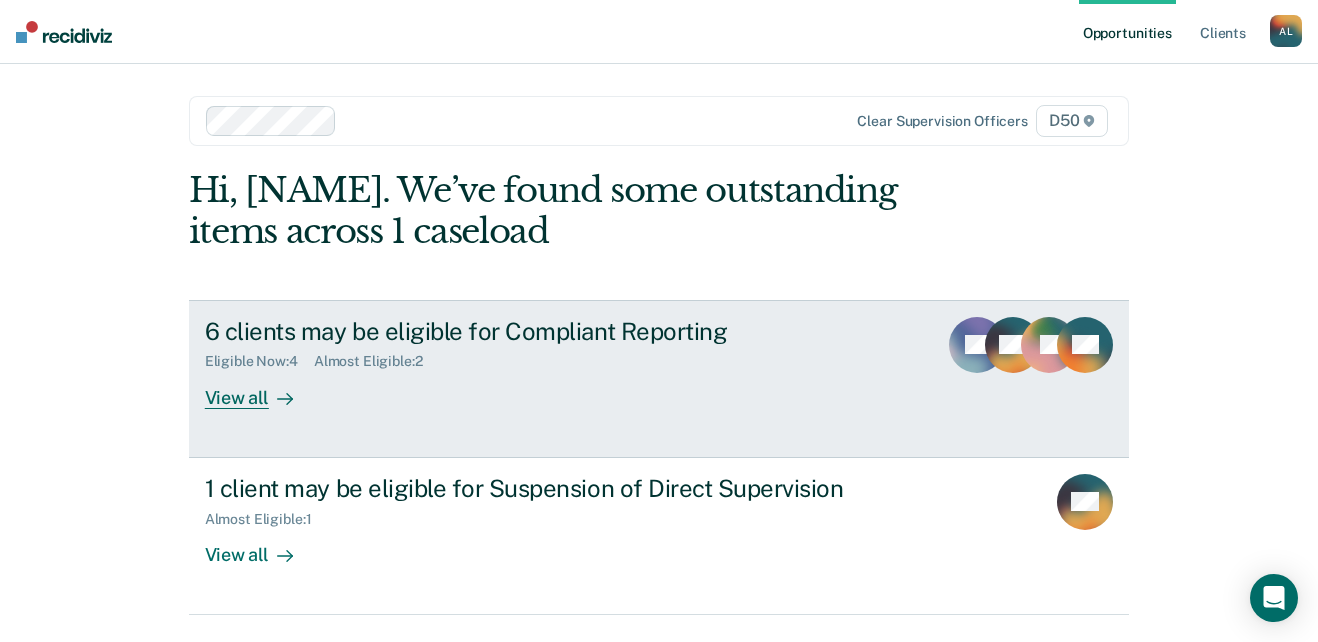 click on "6 clients may be eligible for Compliant Reporting" at bounding box center [556, 331] 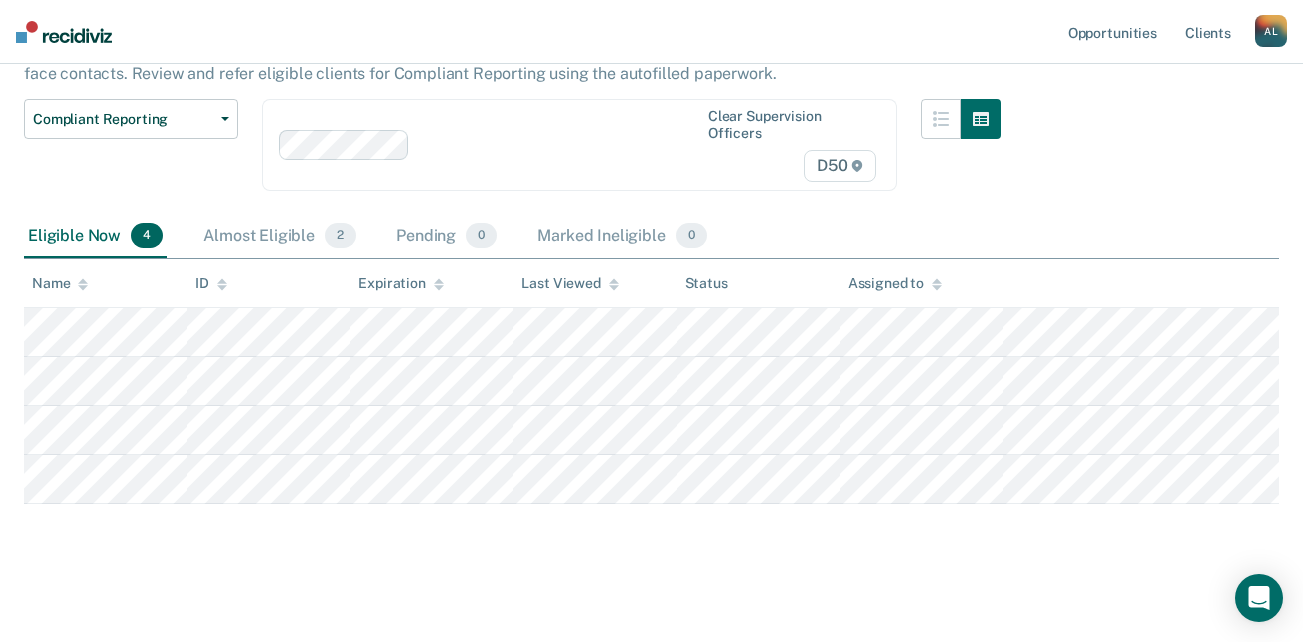 scroll, scrollTop: 156, scrollLeft: 0, axis: vertical 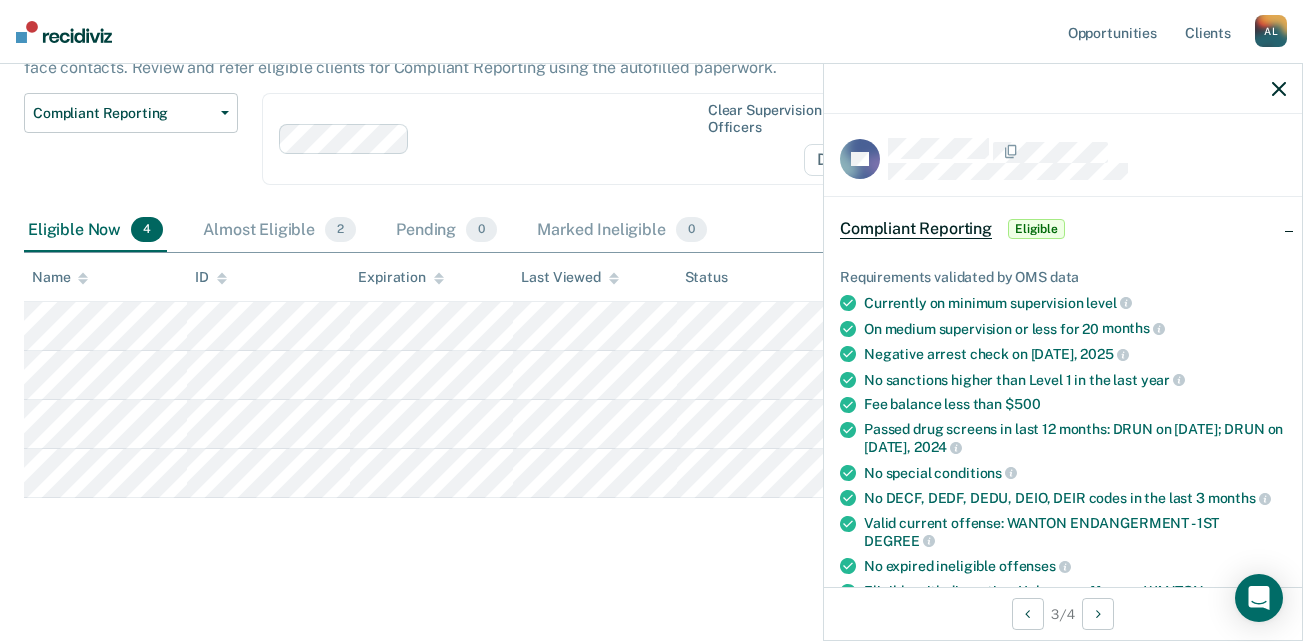 click on "Compliant Reporting   Compliant Reporting is a level of supervision that uses an interactive voice recognition system, rather than requiring regular face-to-face contacts. Review and refer eligible clients for Compliant Reporting using the autofilled paperwork. Compliant Reporting Compliant Reporting Supervision Level Downgrade Suspension of Direct Supervision Clear   supervision officers D50   Eligible Now 4 Almost Eligible 2 Pending 0 Marked Ineligible 0
To pick up a draggable item, press the space bar.
While dragging, use the arrow keys to move the item.
Press space again to drop the item in its new position, or press escape to cancel.
Name ID Expiration Last Viewed Status Assigned to" at bounding box center [651, 293] 